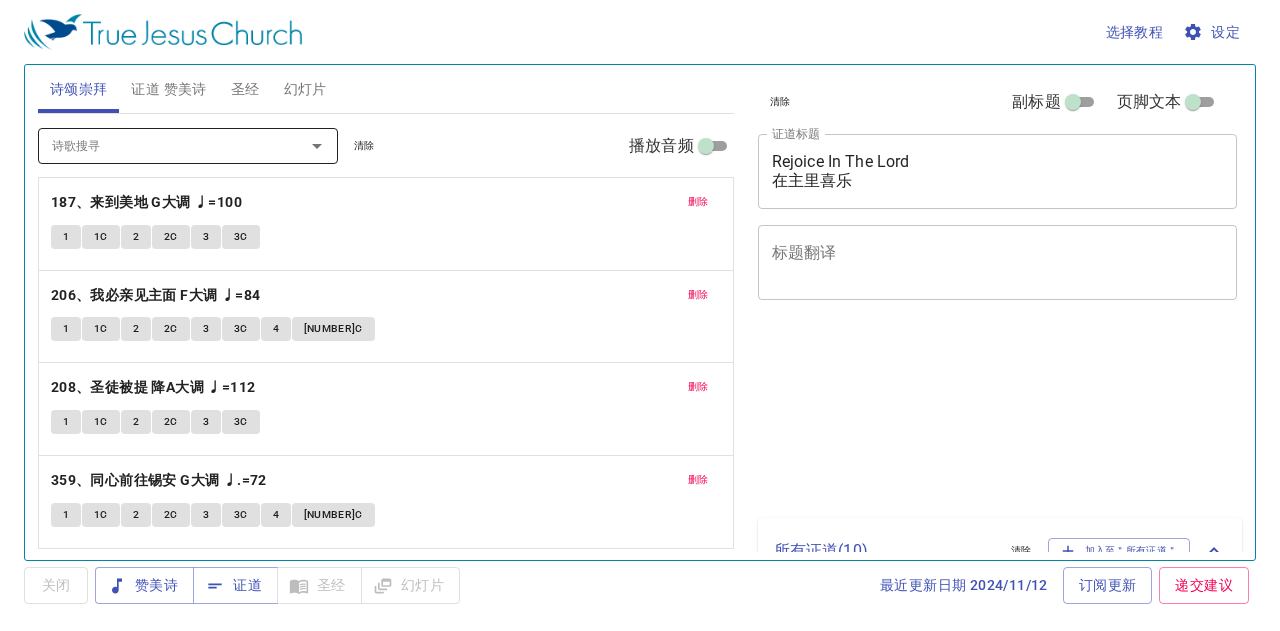 scroll, scrollTop: 0, scrollLeft: 0, axis: both 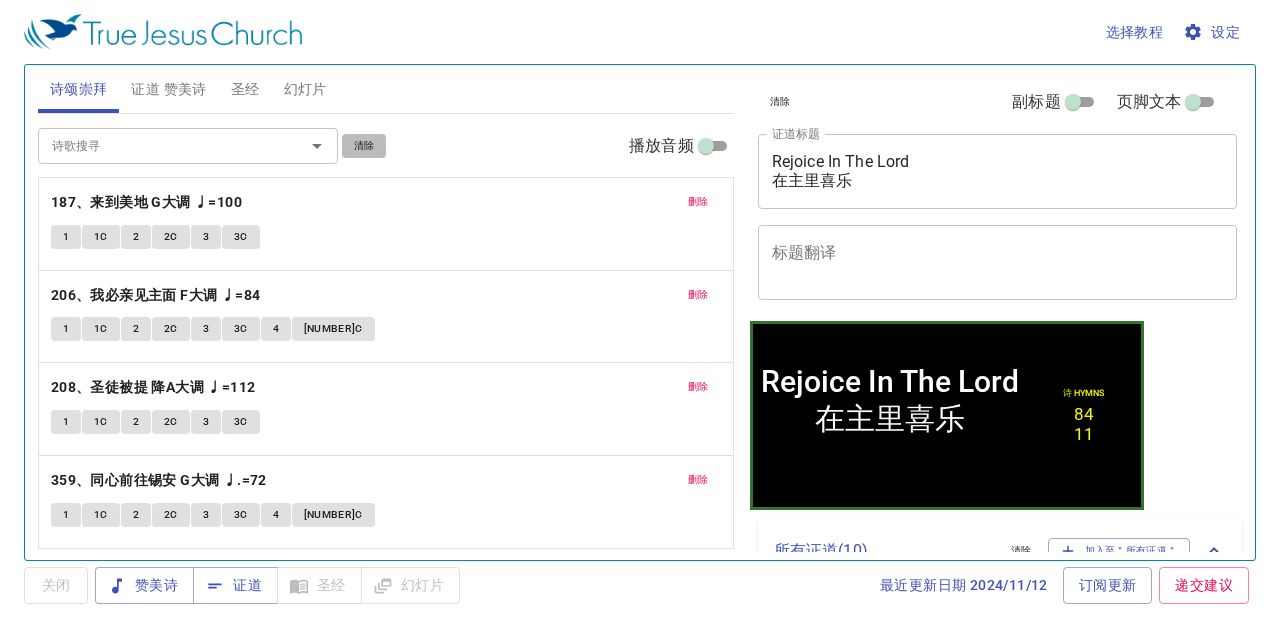 click on "清除" at bounding box center [364, 146] 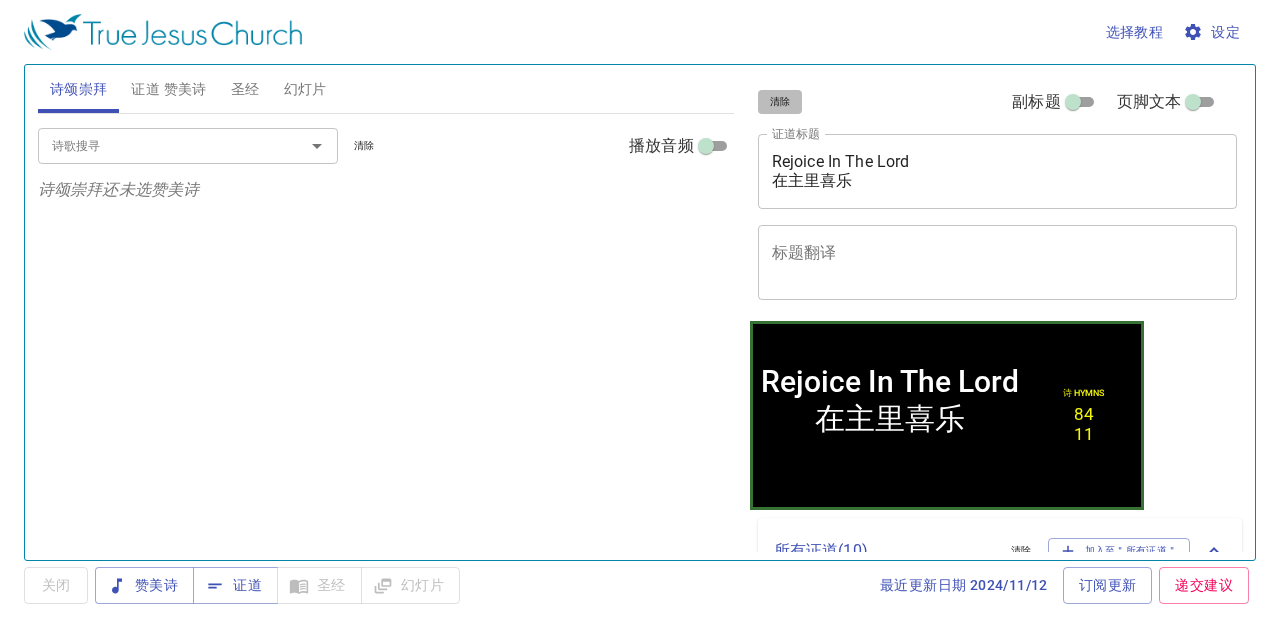 drag, startPoint x: 792, startPoint y: 111, endPoint x: 745, endPoint y: 111, distance: 47 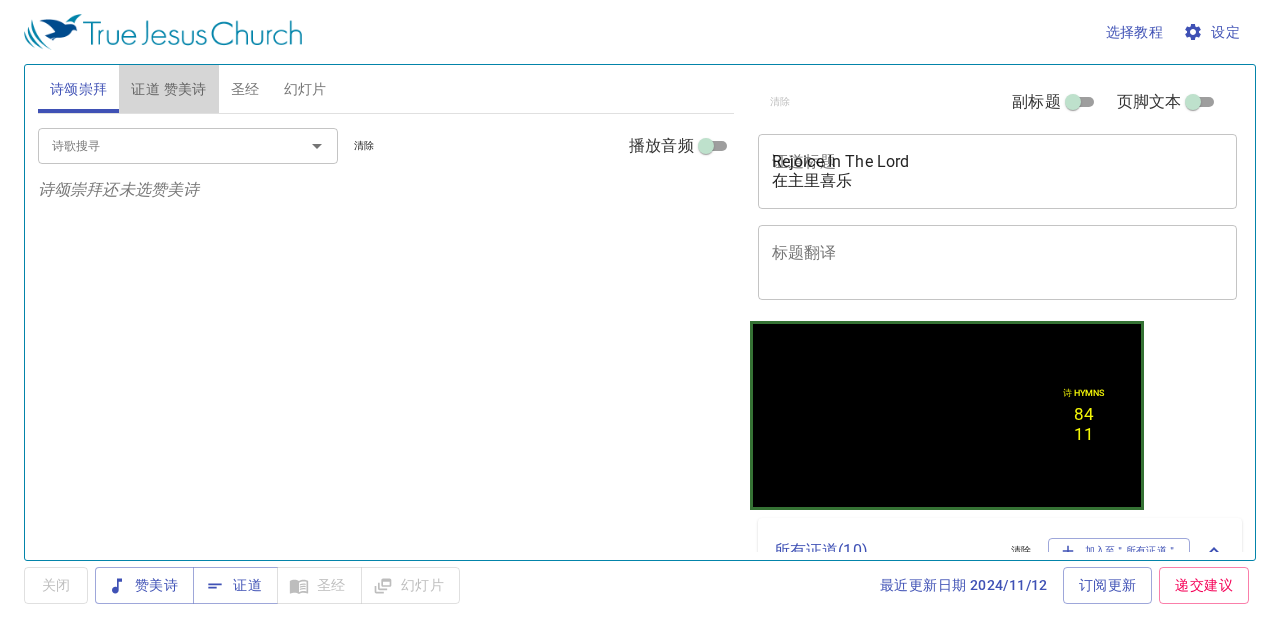 drag, startPoint x: 146, startPoint y: 79, endPoint x: 238, endPoint y: 85, distance: 92.19544 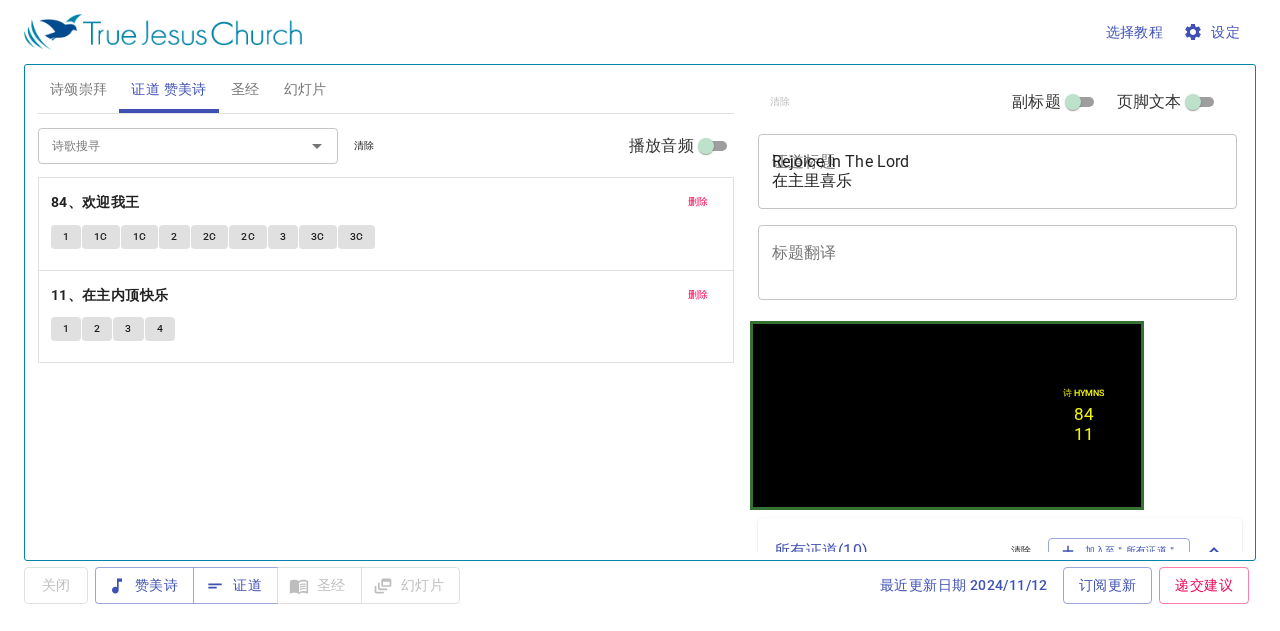 click on "清除" at bounding box center [0, 0] 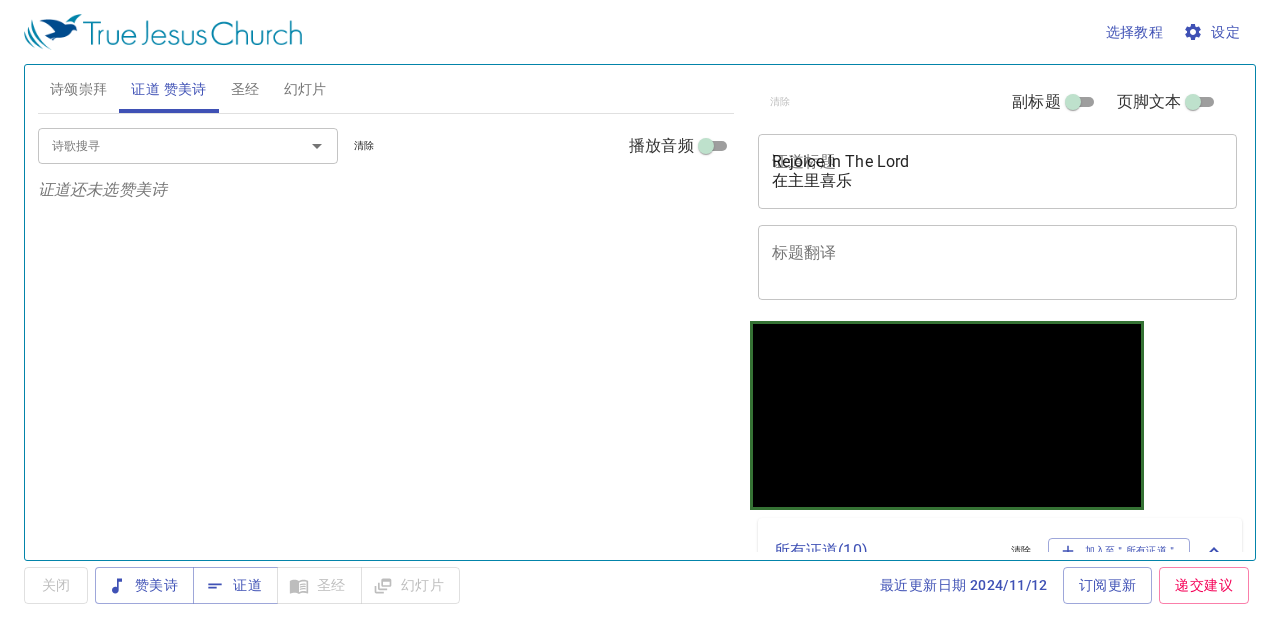 click on "幻灯片" at bounding box center [305, 89] 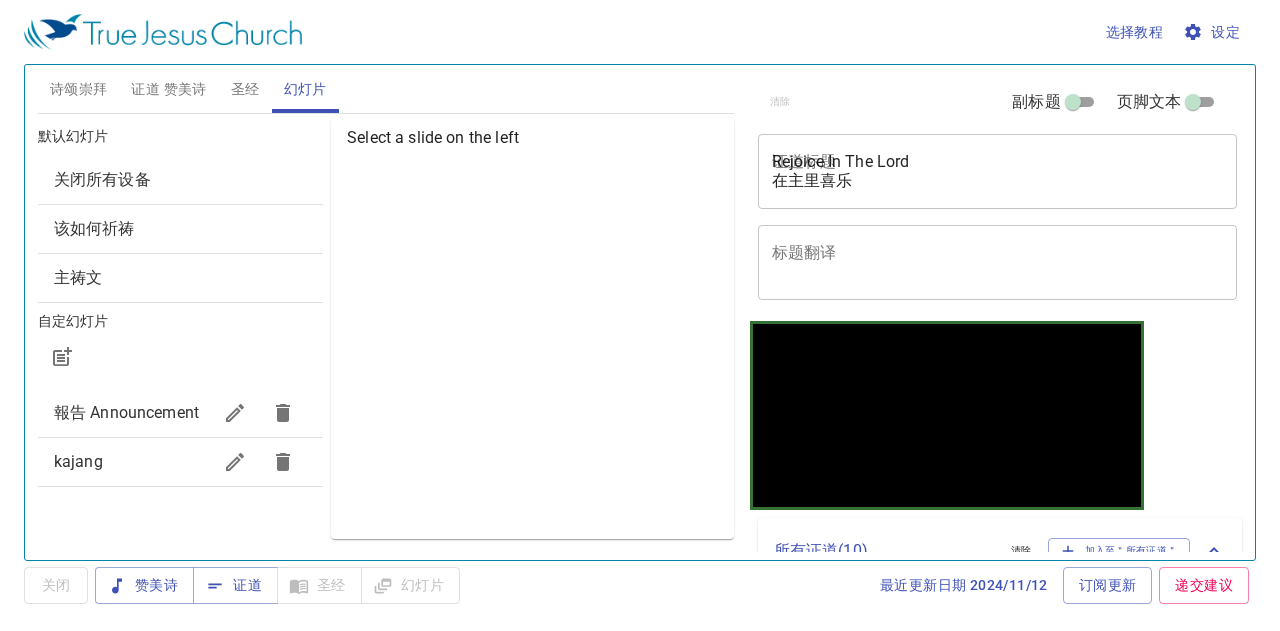 click on "关闭所有设备" at bounding box center (180, 180) 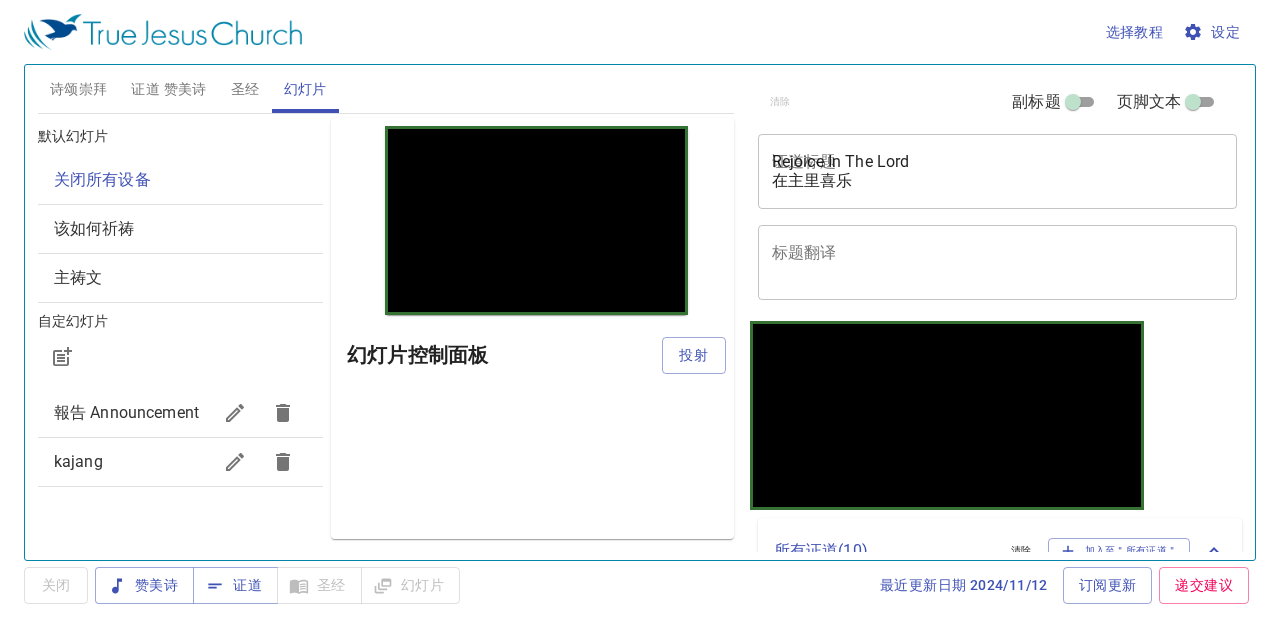 scroll, scrollTop: 0, scrollLeft: 0, axis: both 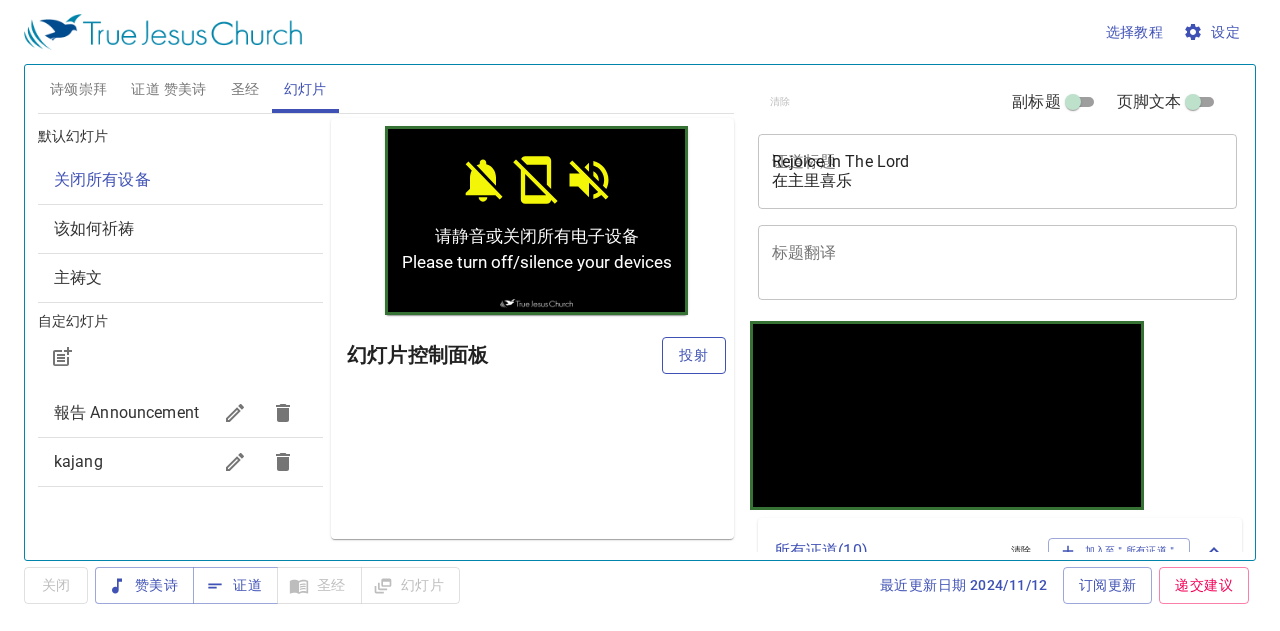 click on "投射" at bounding box center (694, 355) 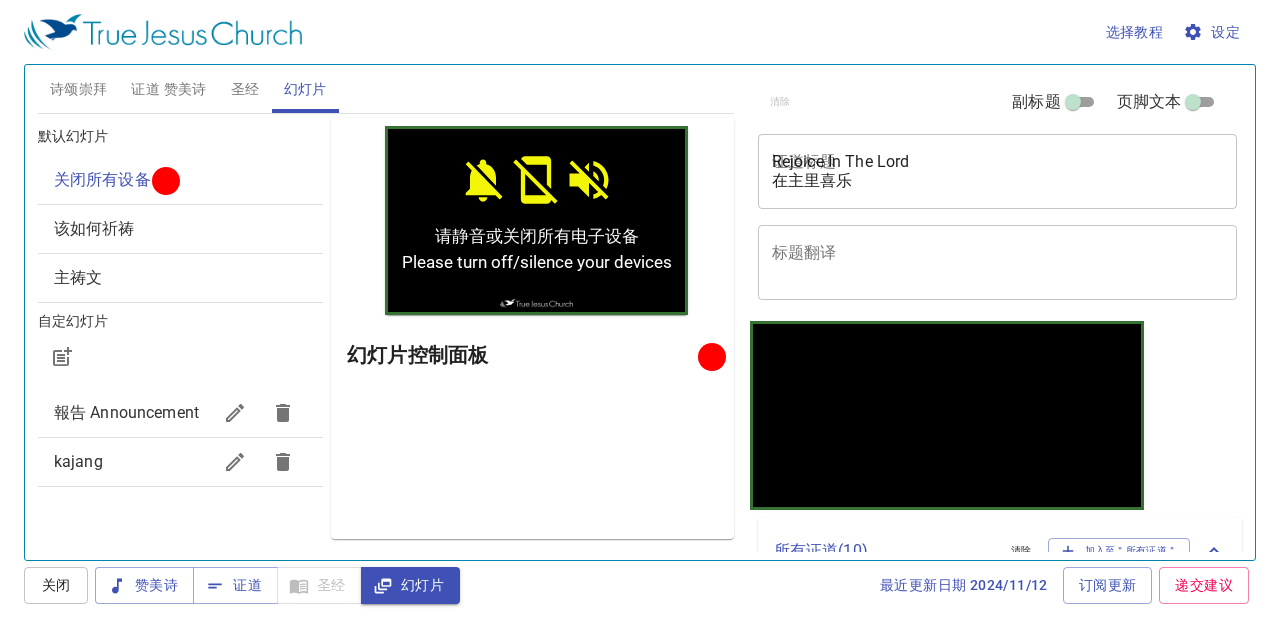 click on "诗颂崇拜" at bounding box center [79, 89] 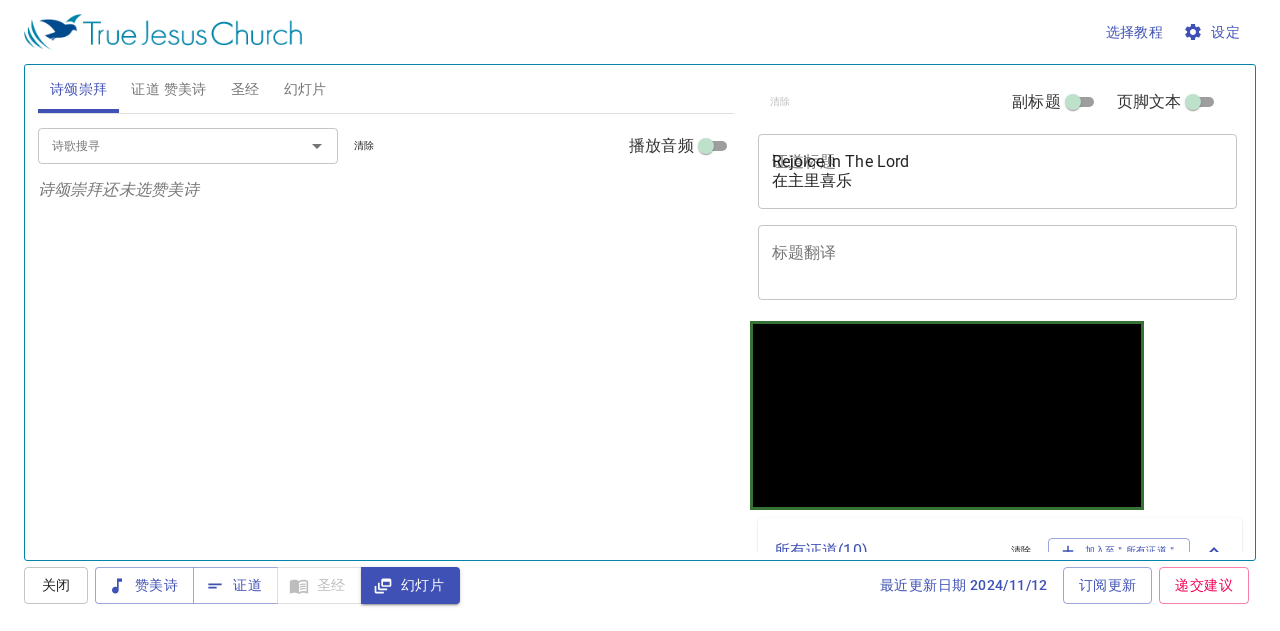 click on "诗歌搜寻 诗歌搜寻   清除 播放音频" at bounding box center (386, 146) 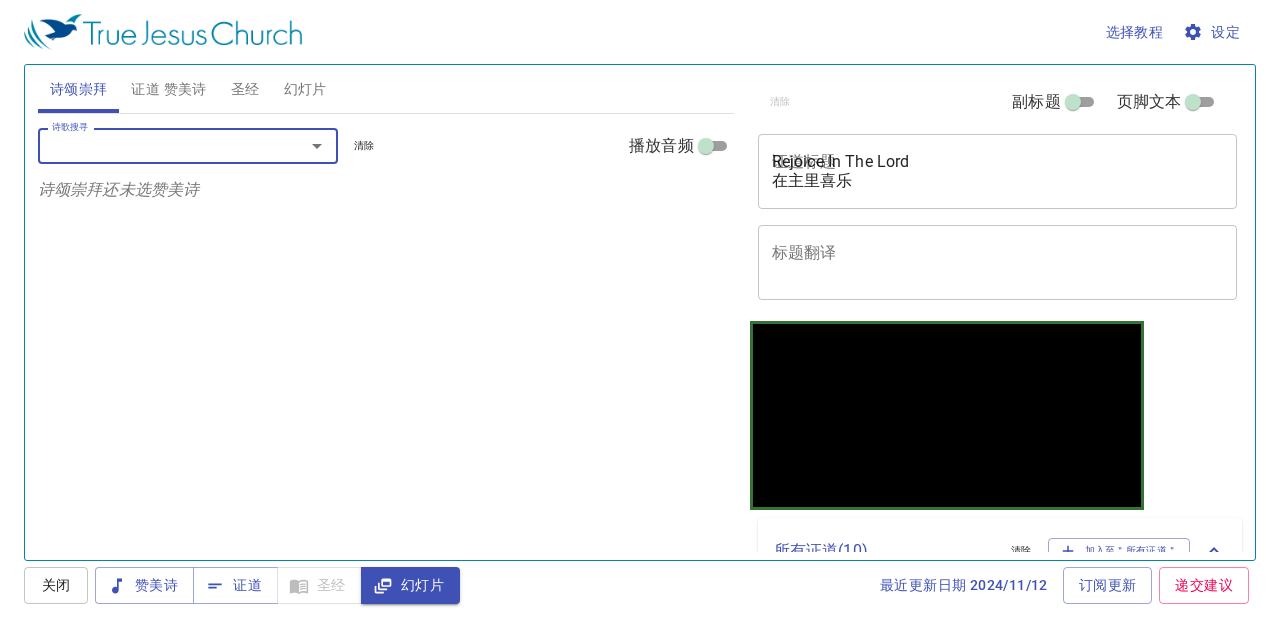 click on "证道 赞美诗" at bounding box center (168, 89) 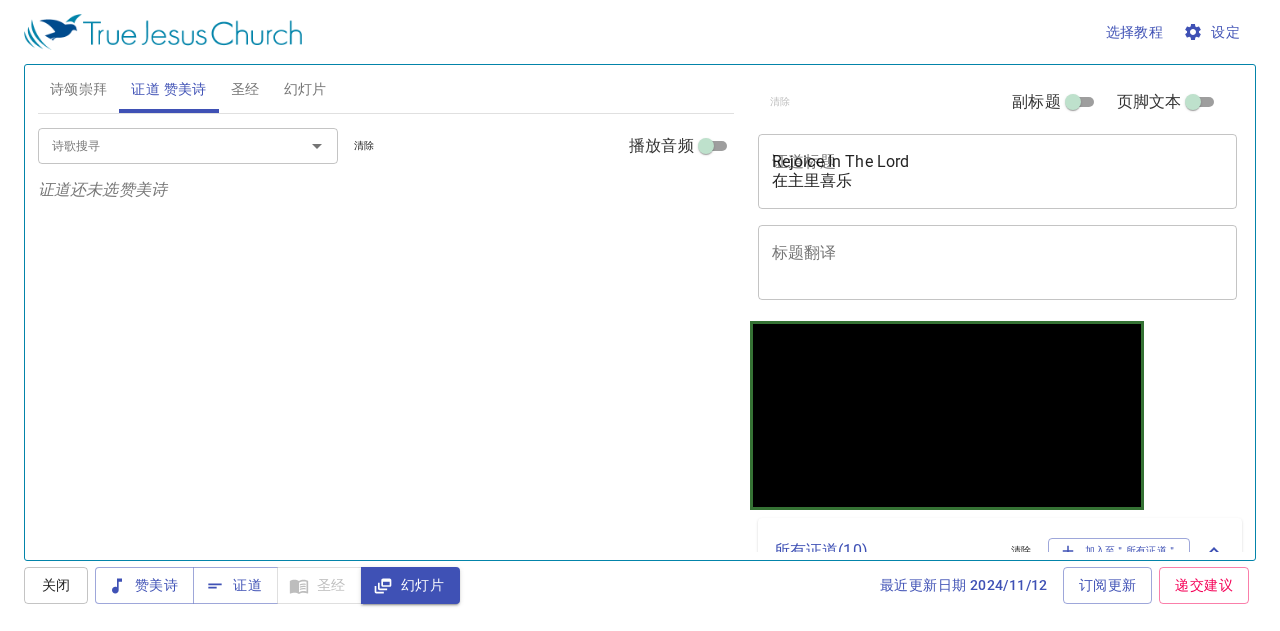 click on "诗歌搜寻" at bounding box center [158, 145] 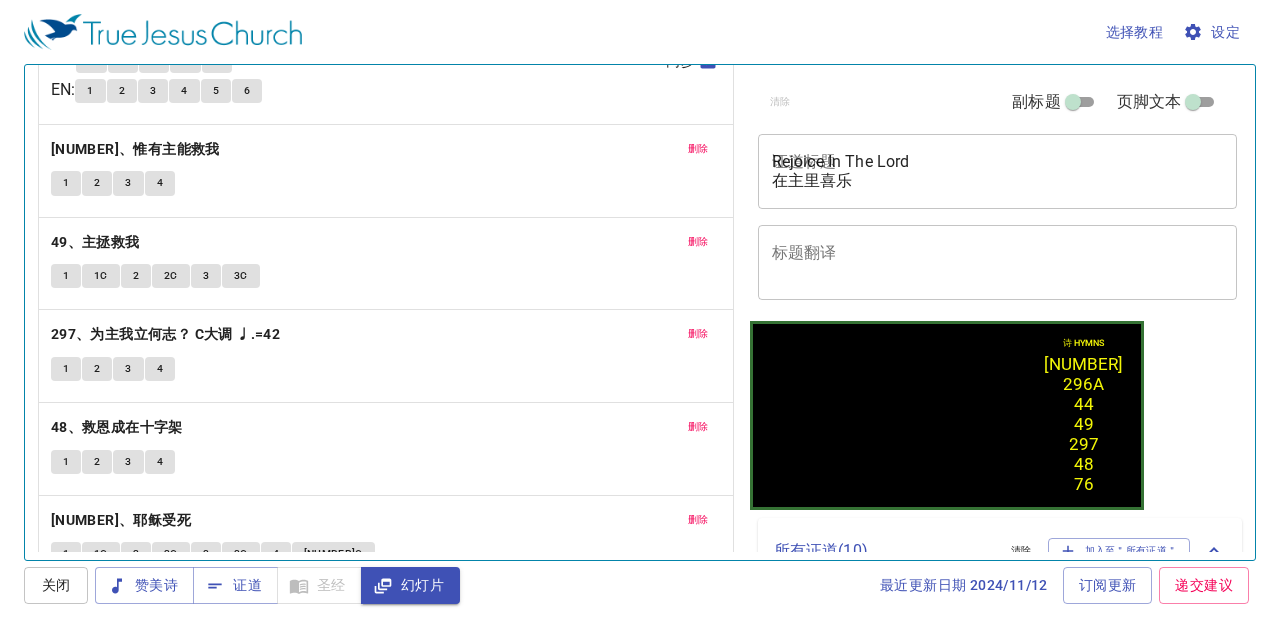 scroll, scrollTop: 300, scrollLeft: 0, axis: vertical 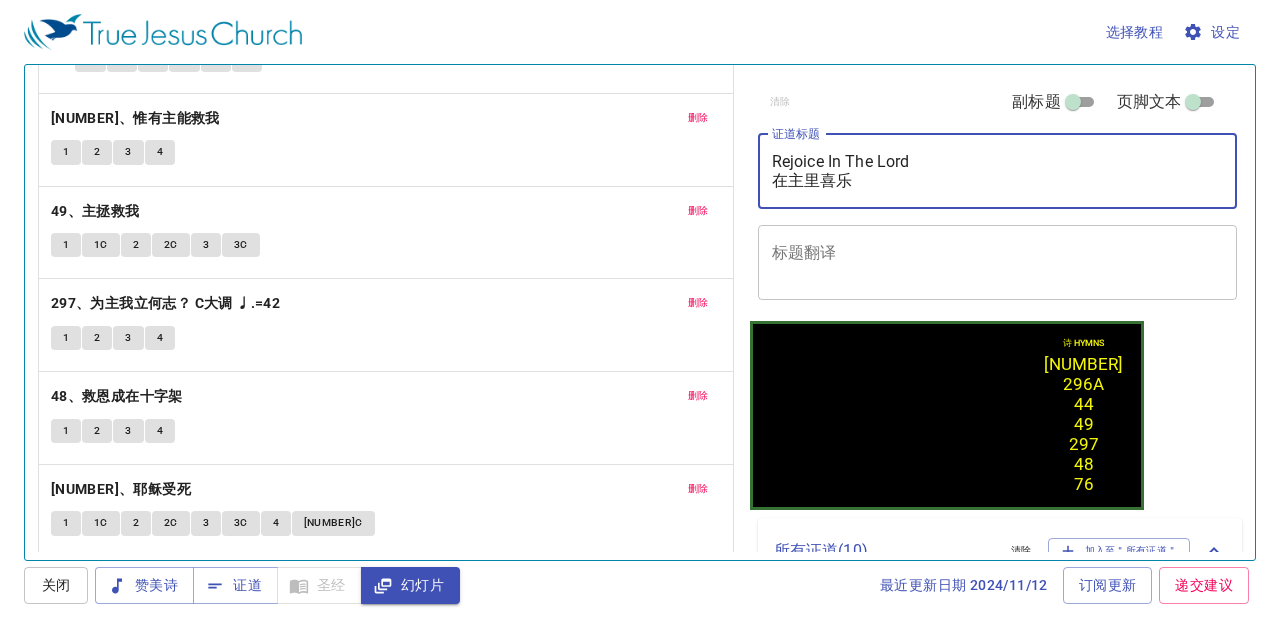 click on "Rejoice In The Lord
在主里喜乐" at bounding box center (998, 171) 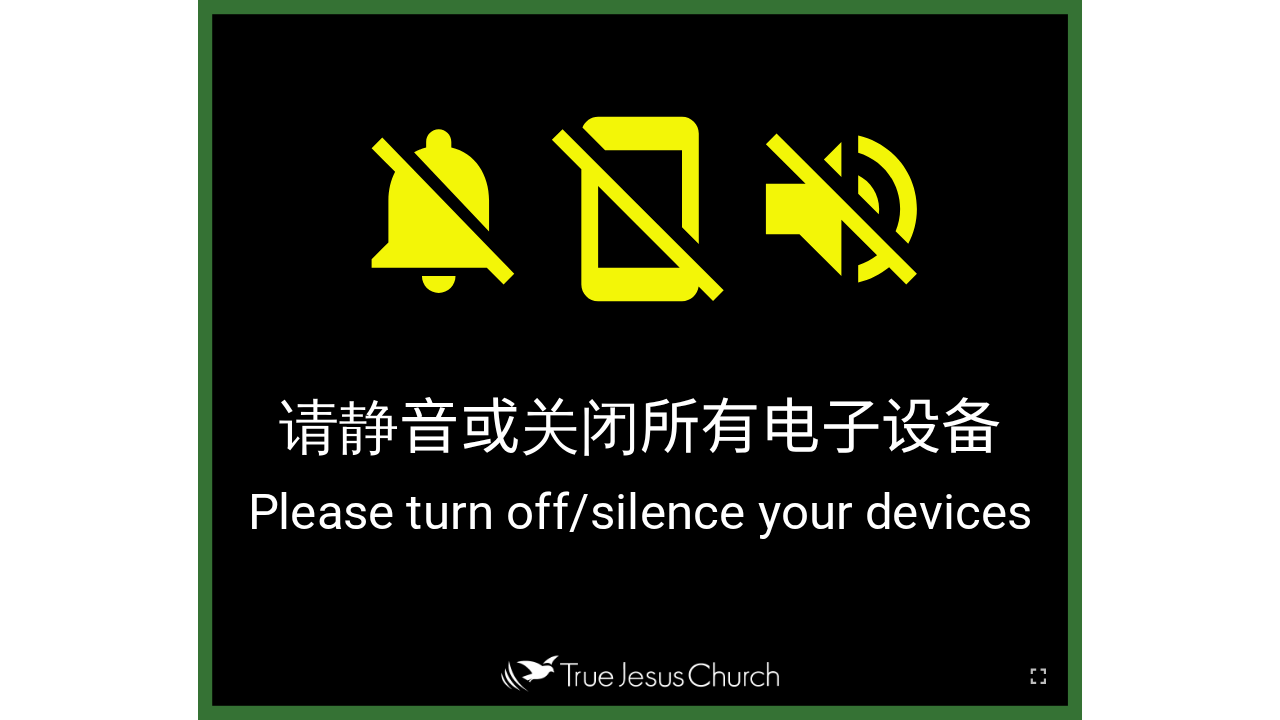 scroll, scrollTop: 0, scrollLeft: 0, axis: both 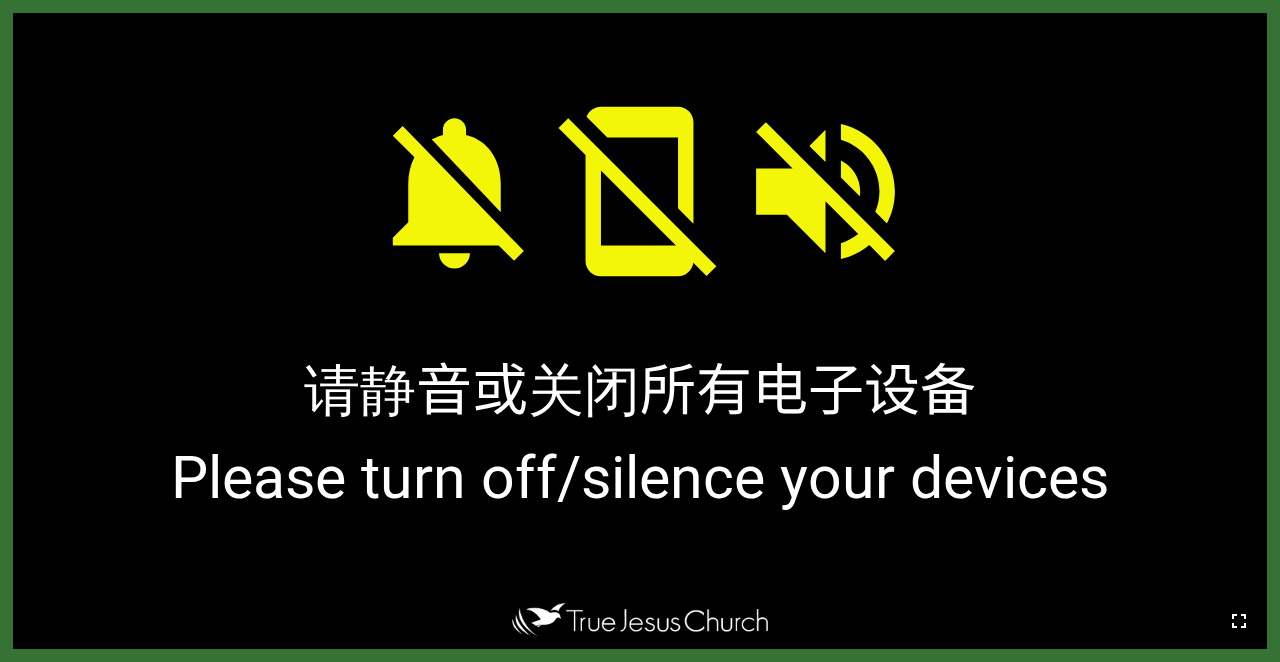 click at bounding box center [1239, 621] 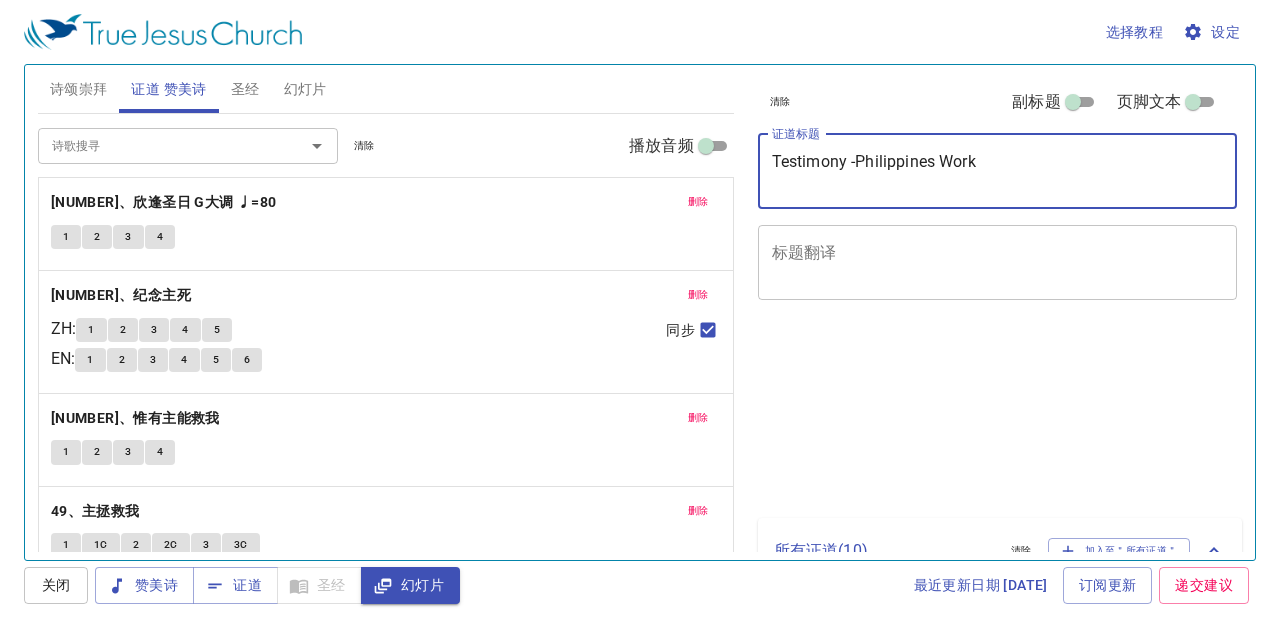 scroll, scrollTop: 0, scrollLeft: 0, axis: both 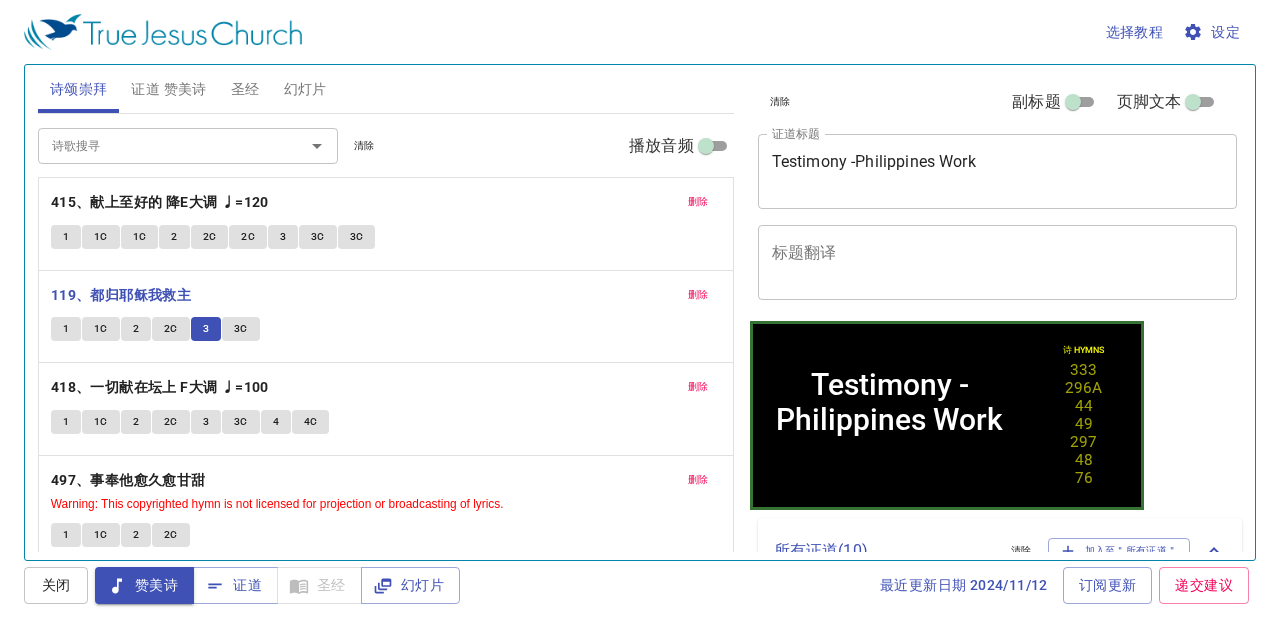 click on "3C" at bounding box center [66, 329] 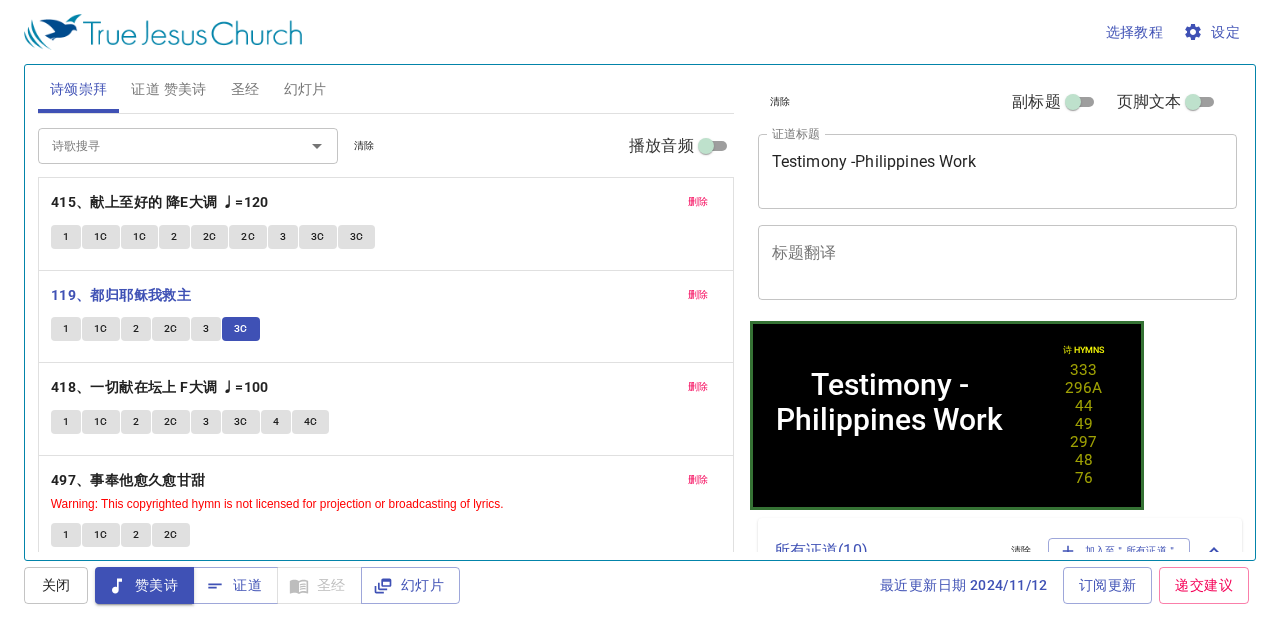 scroll, scrollTop: 12, scrollLeft: 0, axis: vertical 